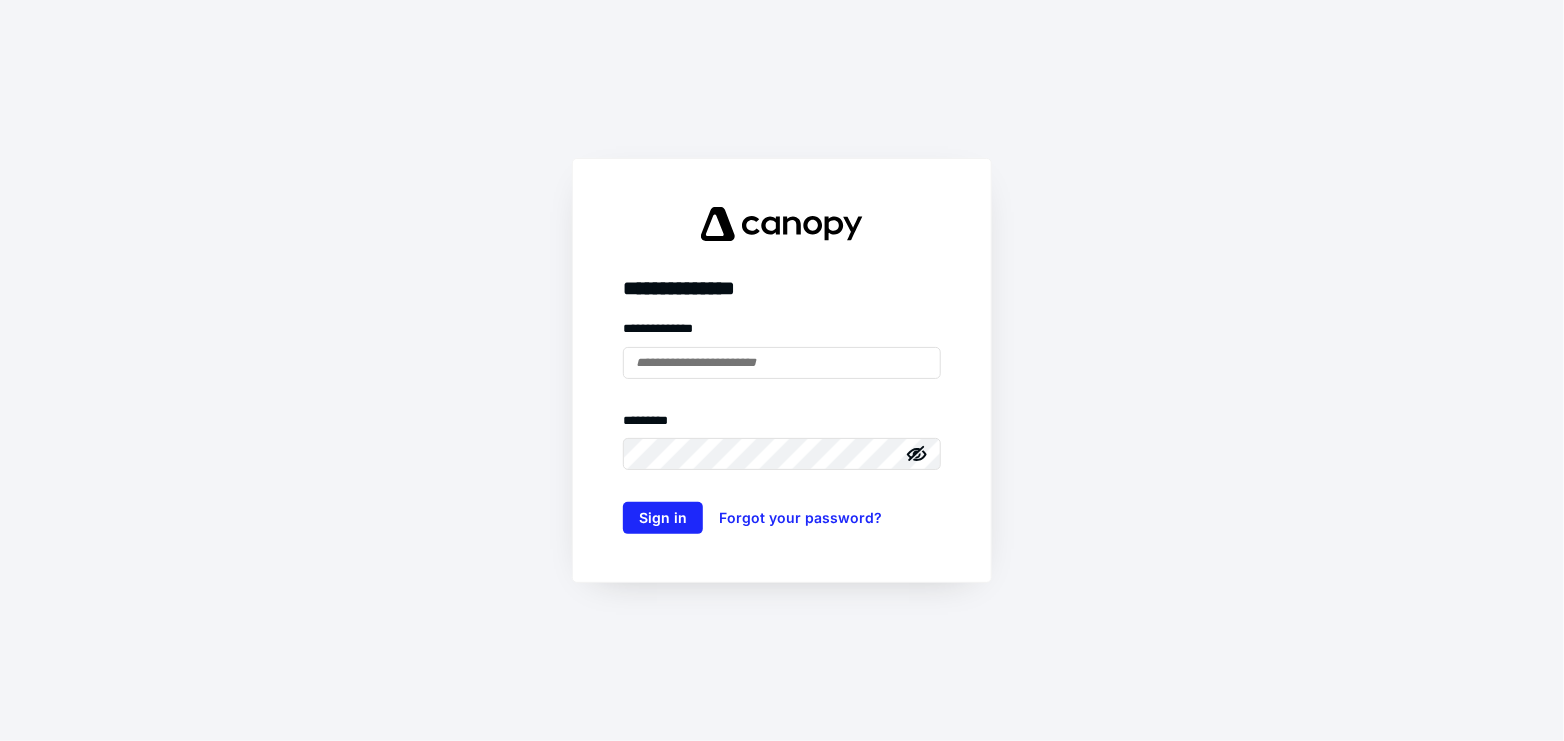 scroll, scrollTop: 0, scrollLeft: 0, axis: both 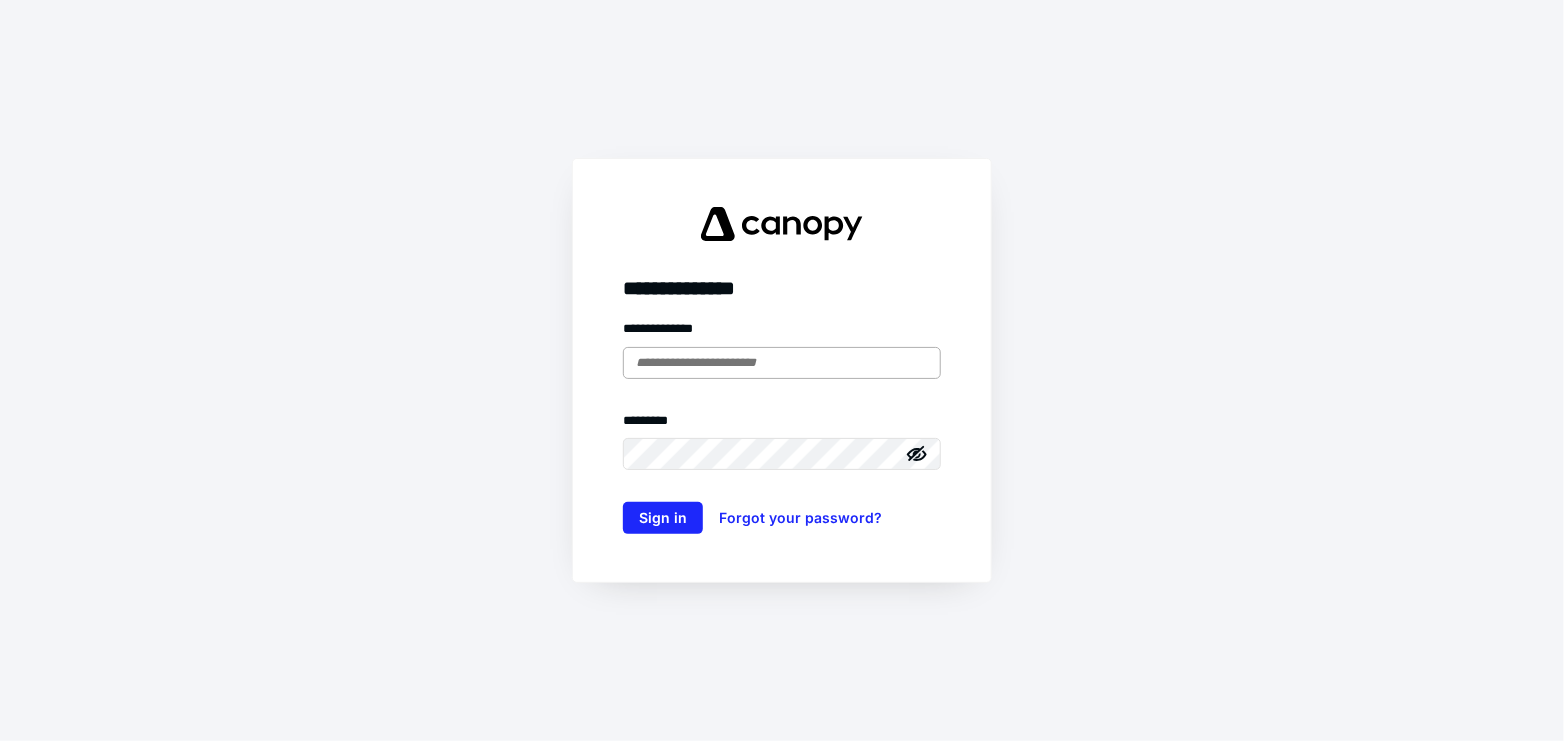 click at bounding box center (782, 363) 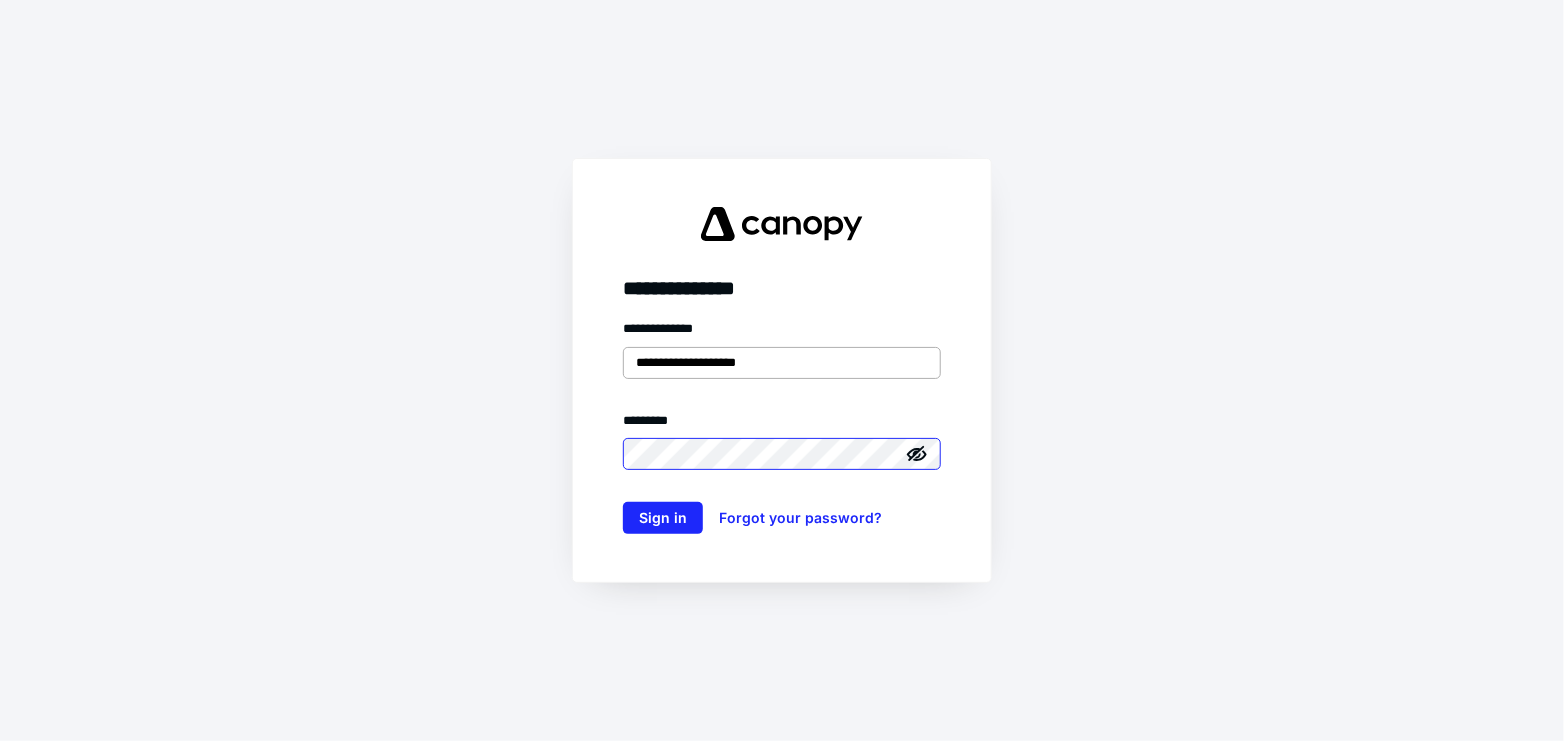 click on "Sign in" at bounding box center [663, 518] 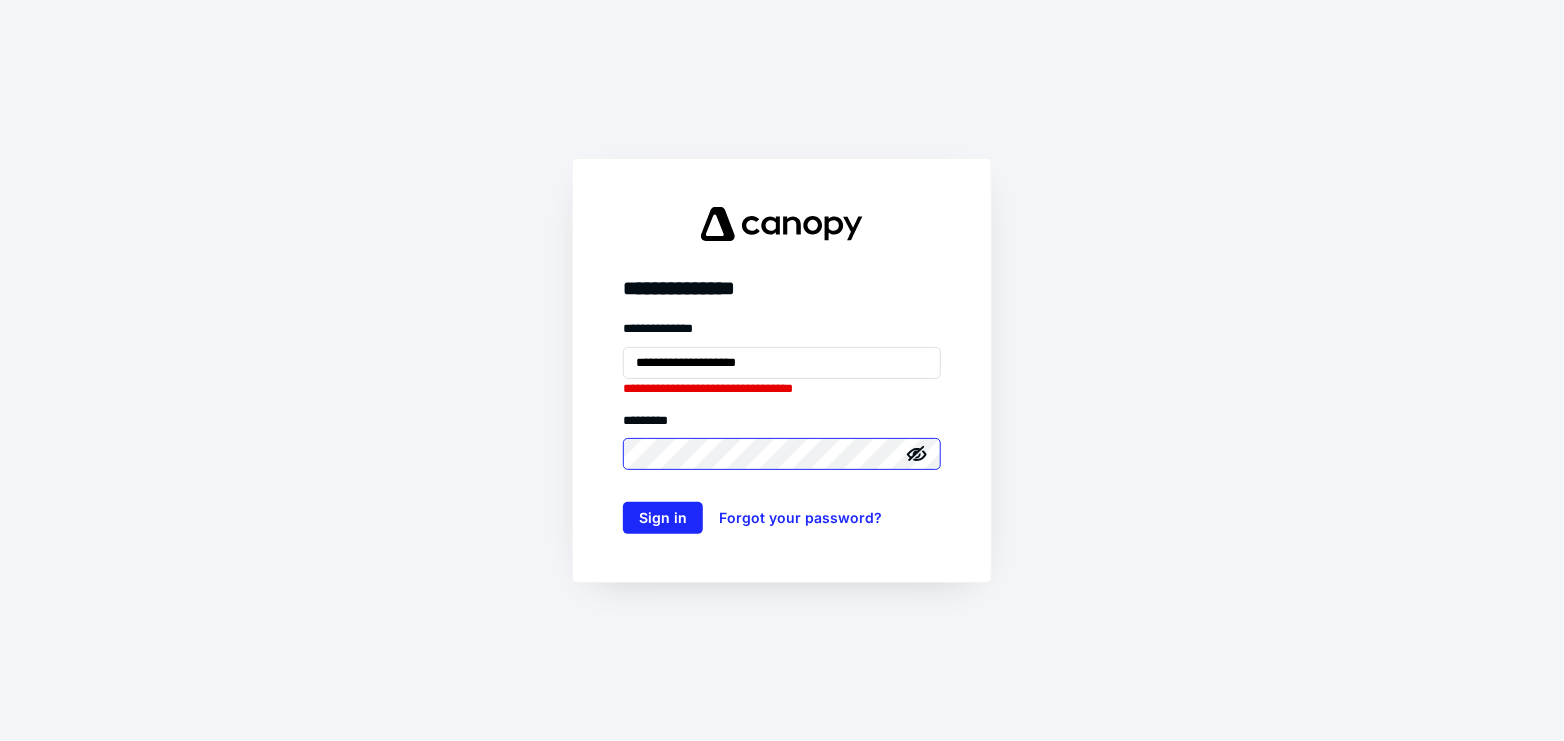 click on "Sign in" at bounding box center [663, 518] 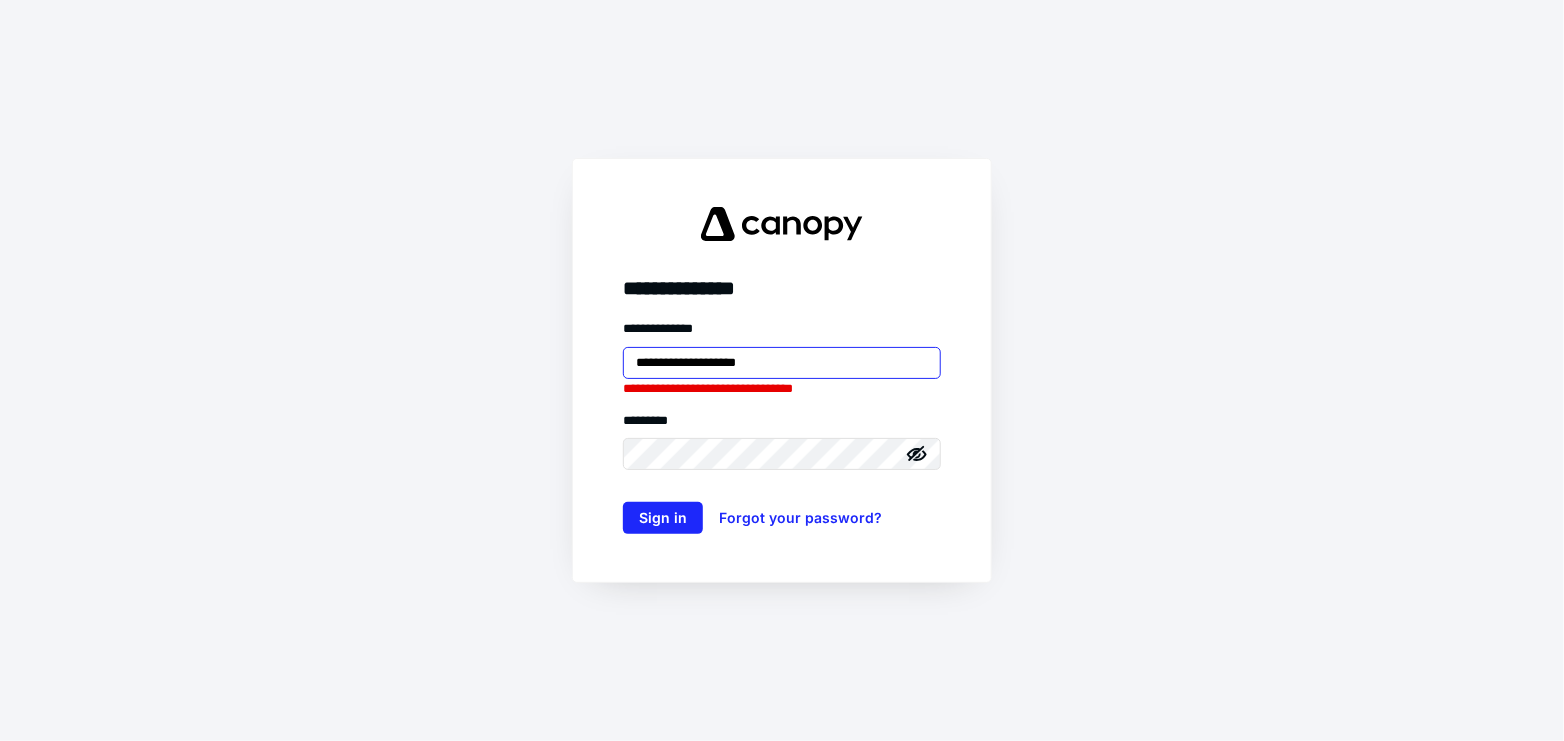 click on "**********" at bounding box center [782, 363] 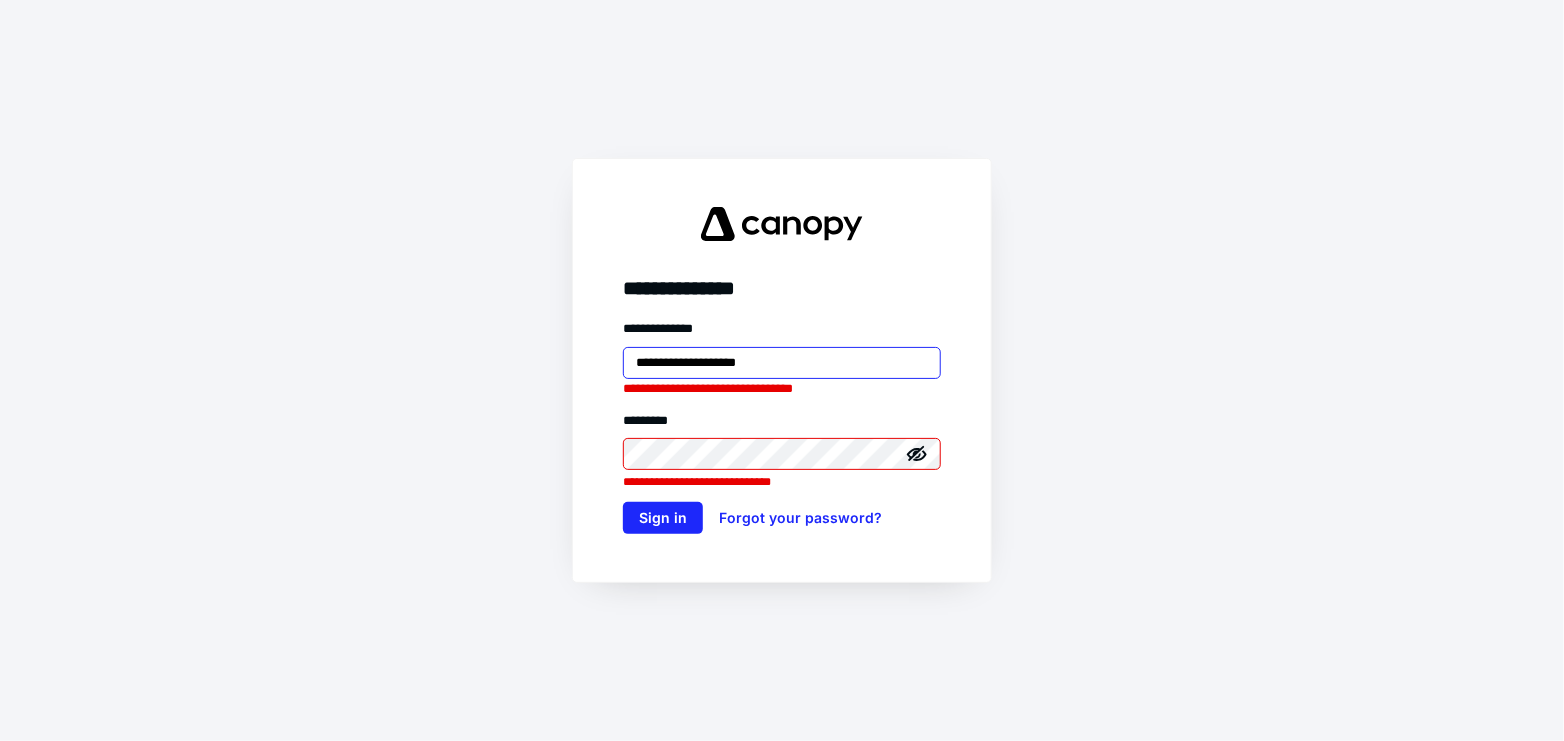 drag, startPoint x: 835, startPoint y: 354, endPoint x: 600, endPoint y: 378, distance: 236.22235 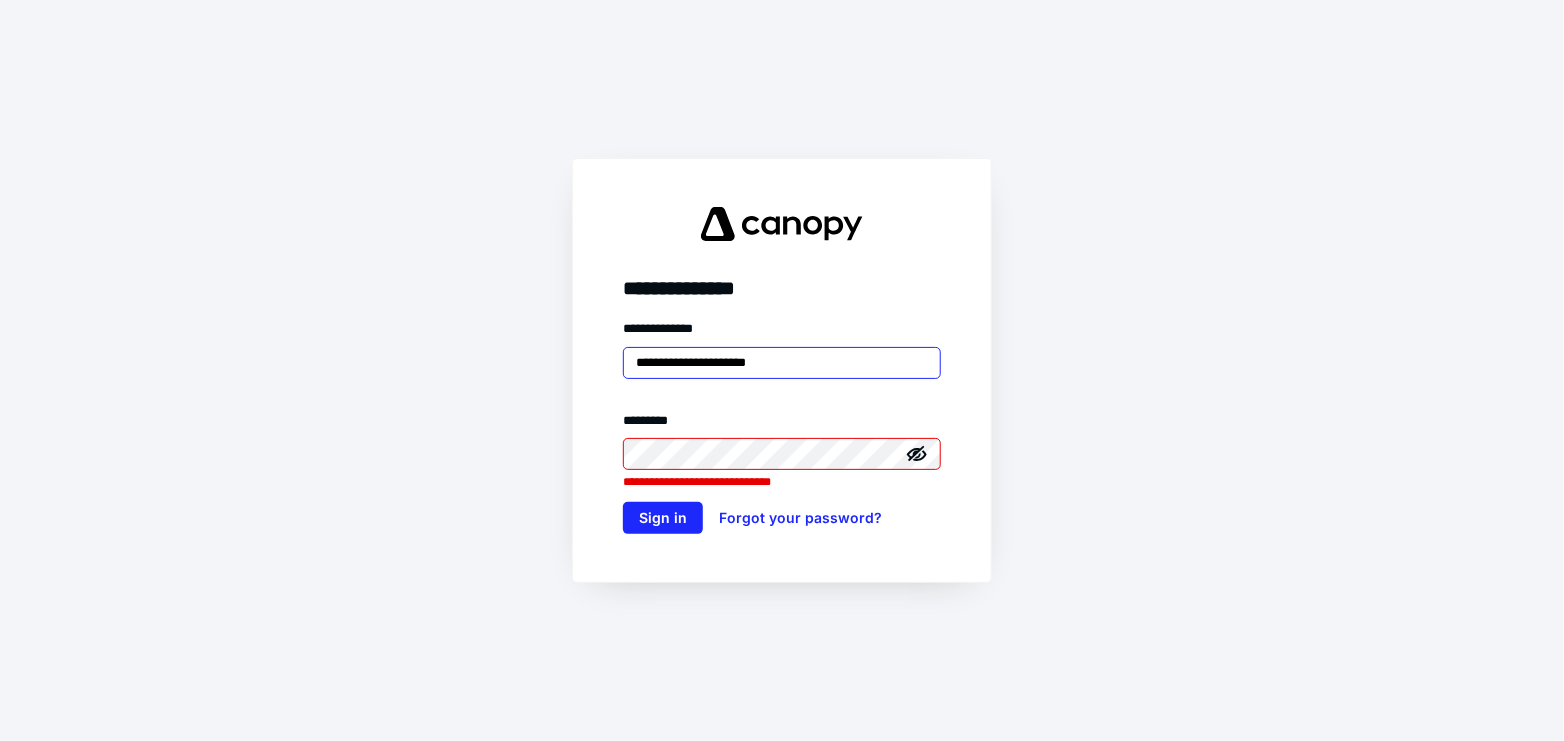 type on "**********" 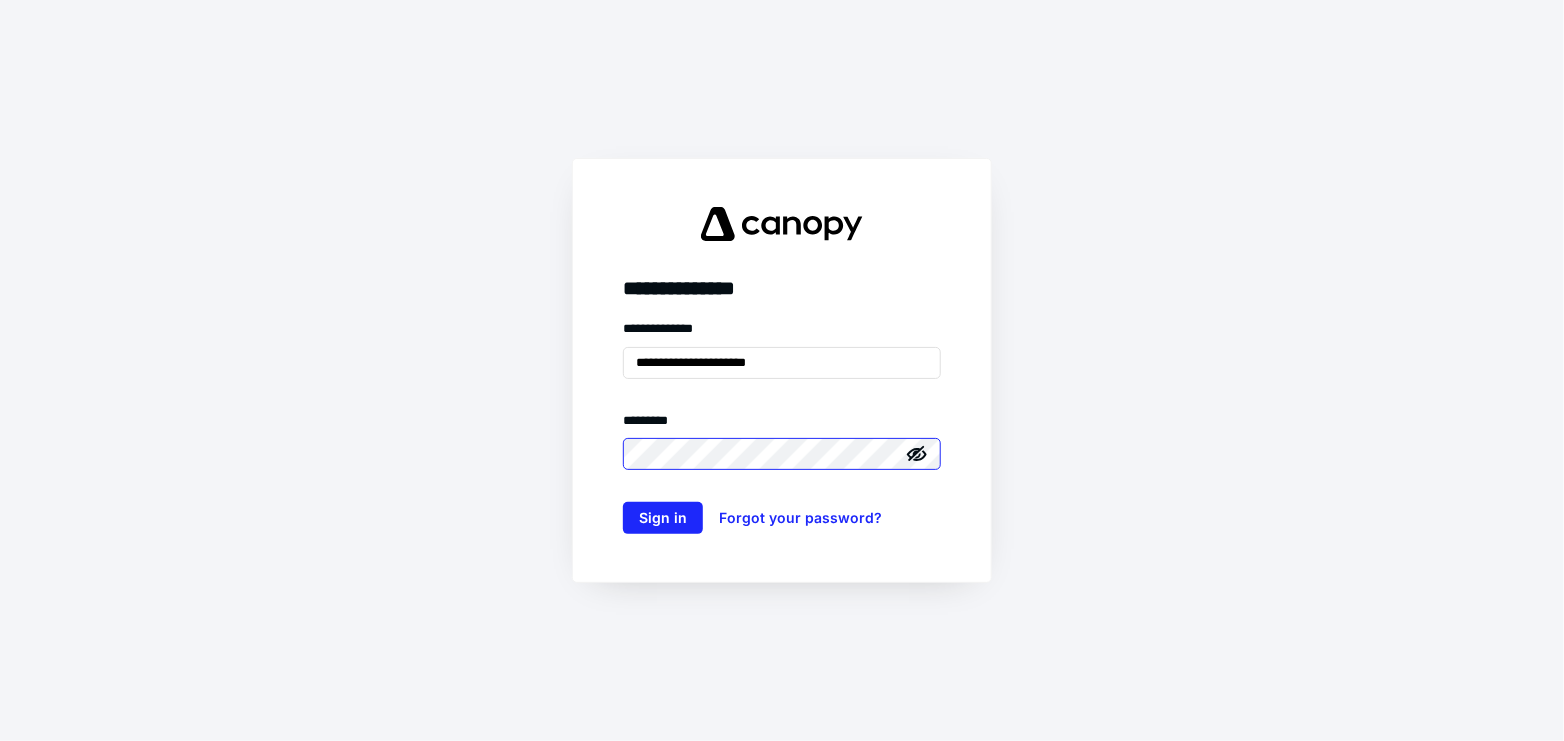 click on "Sign in" at bounding box center (663, 518) 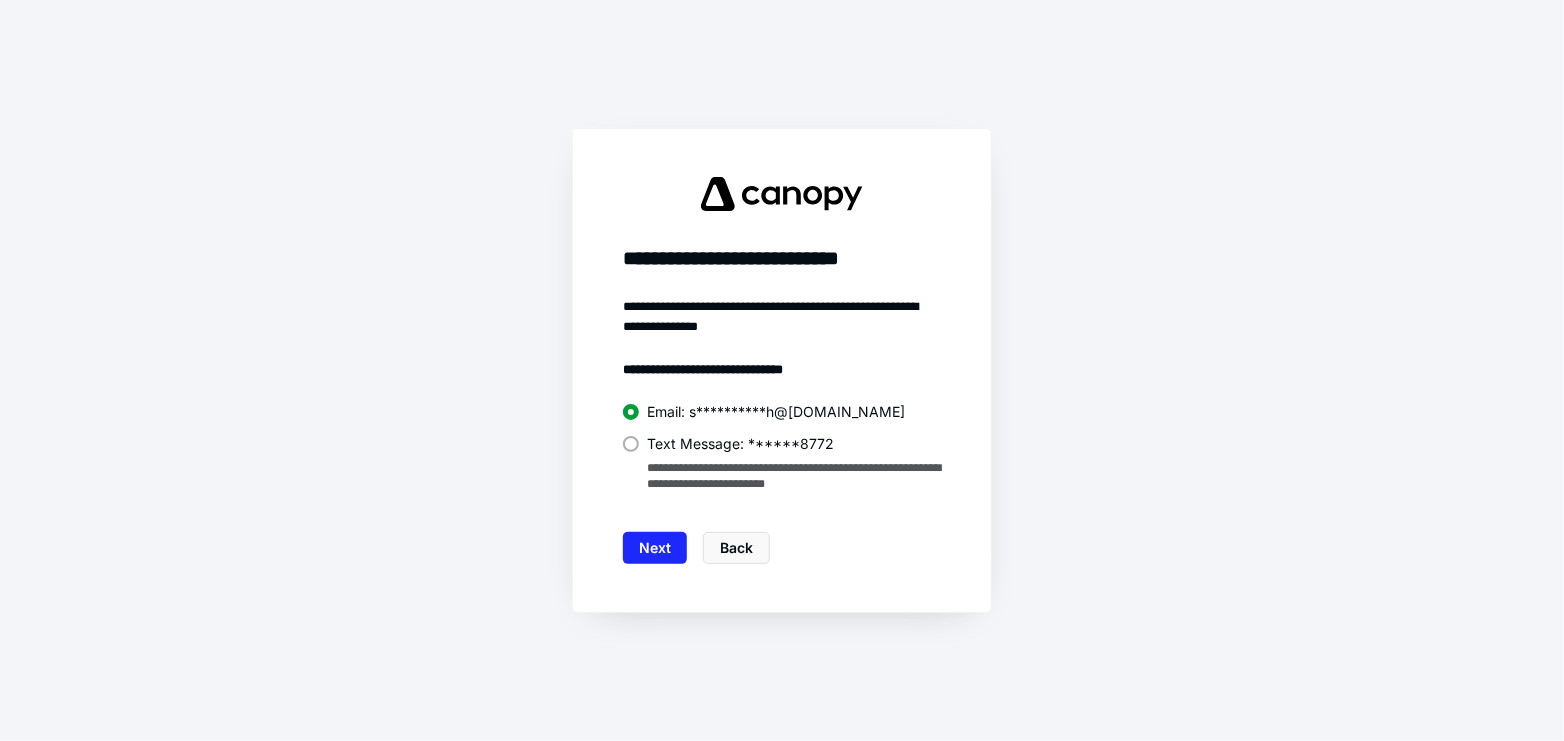 click at bounding box center (631, 444) 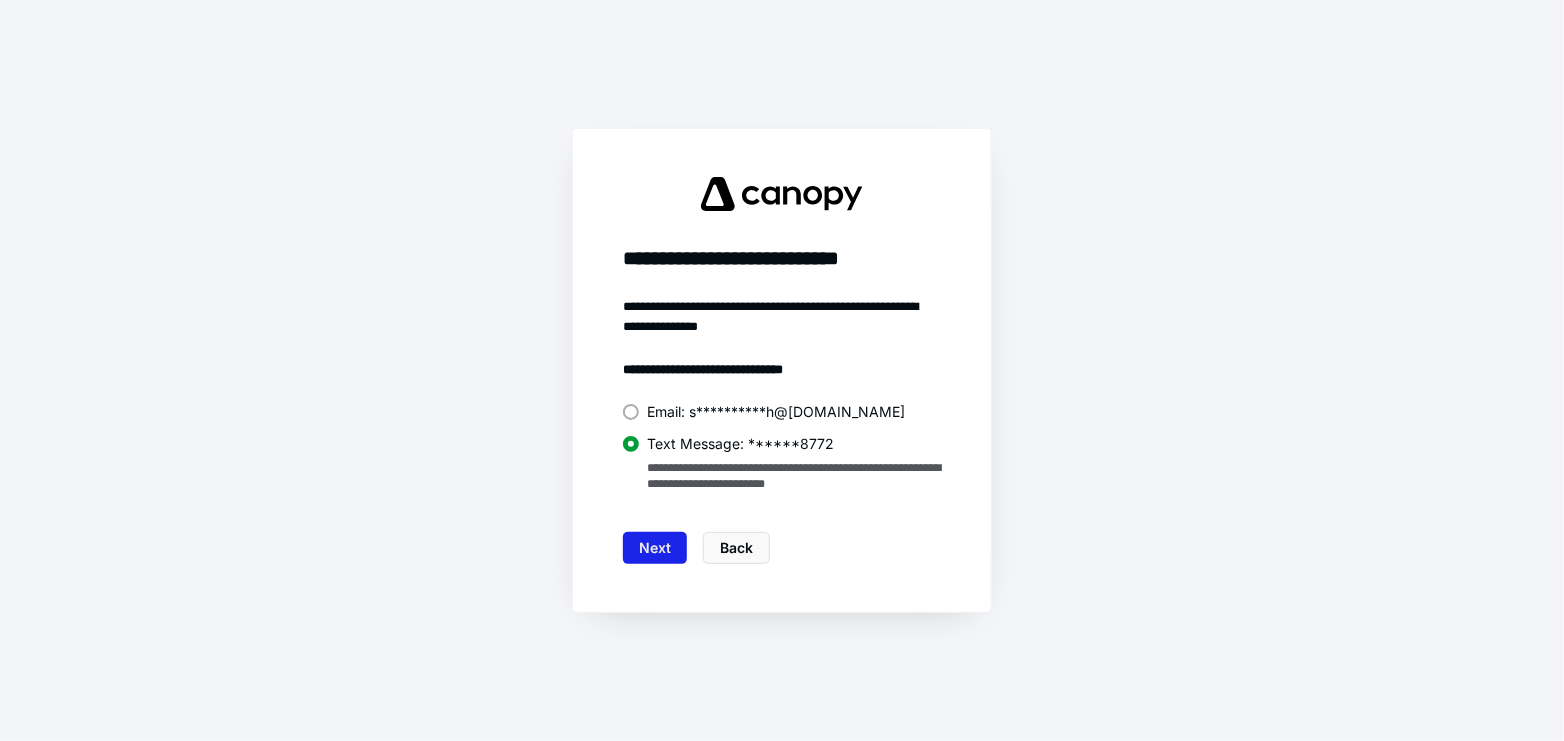 click on "Next" at bounding box center [655, 548] 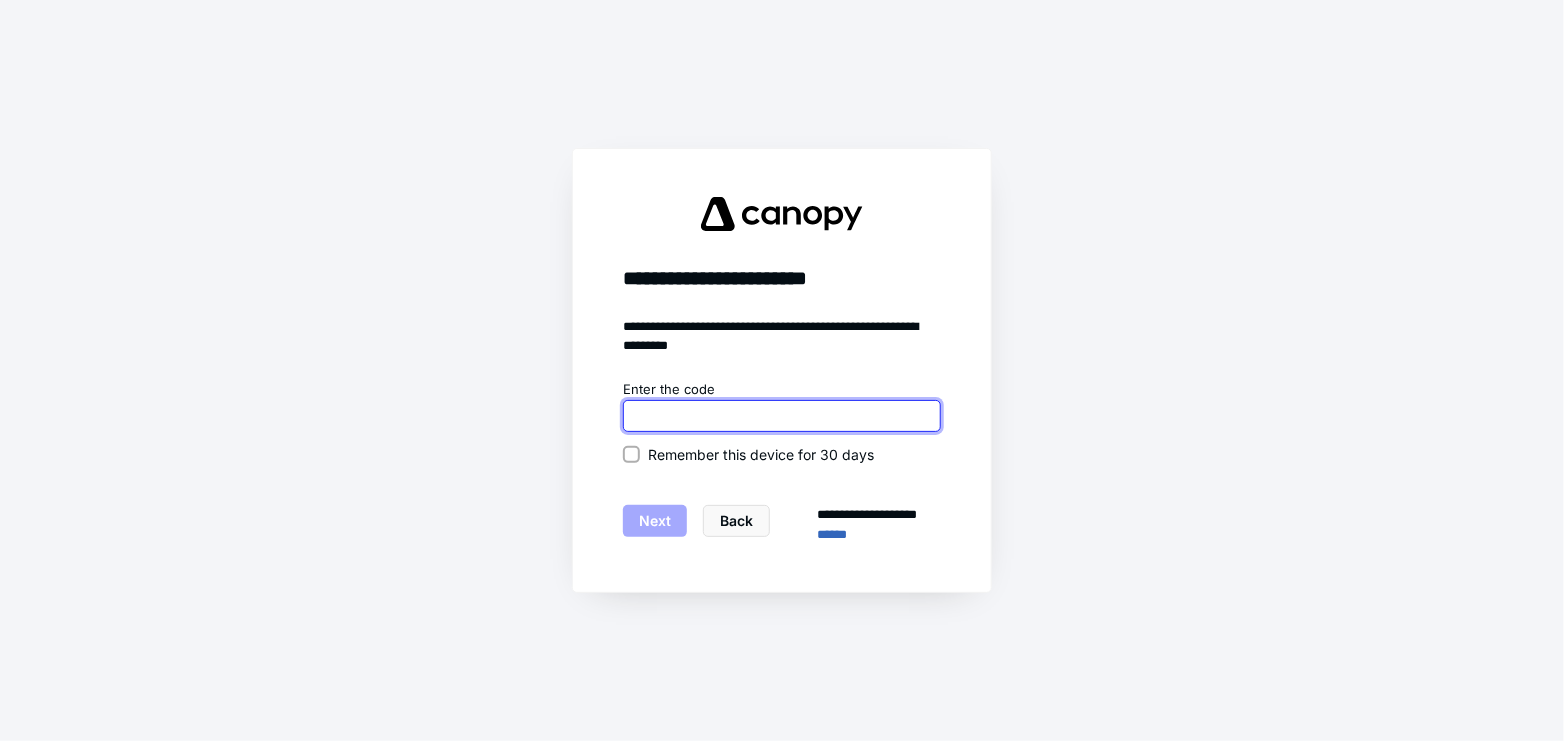 click at bounding box center [782, 416] 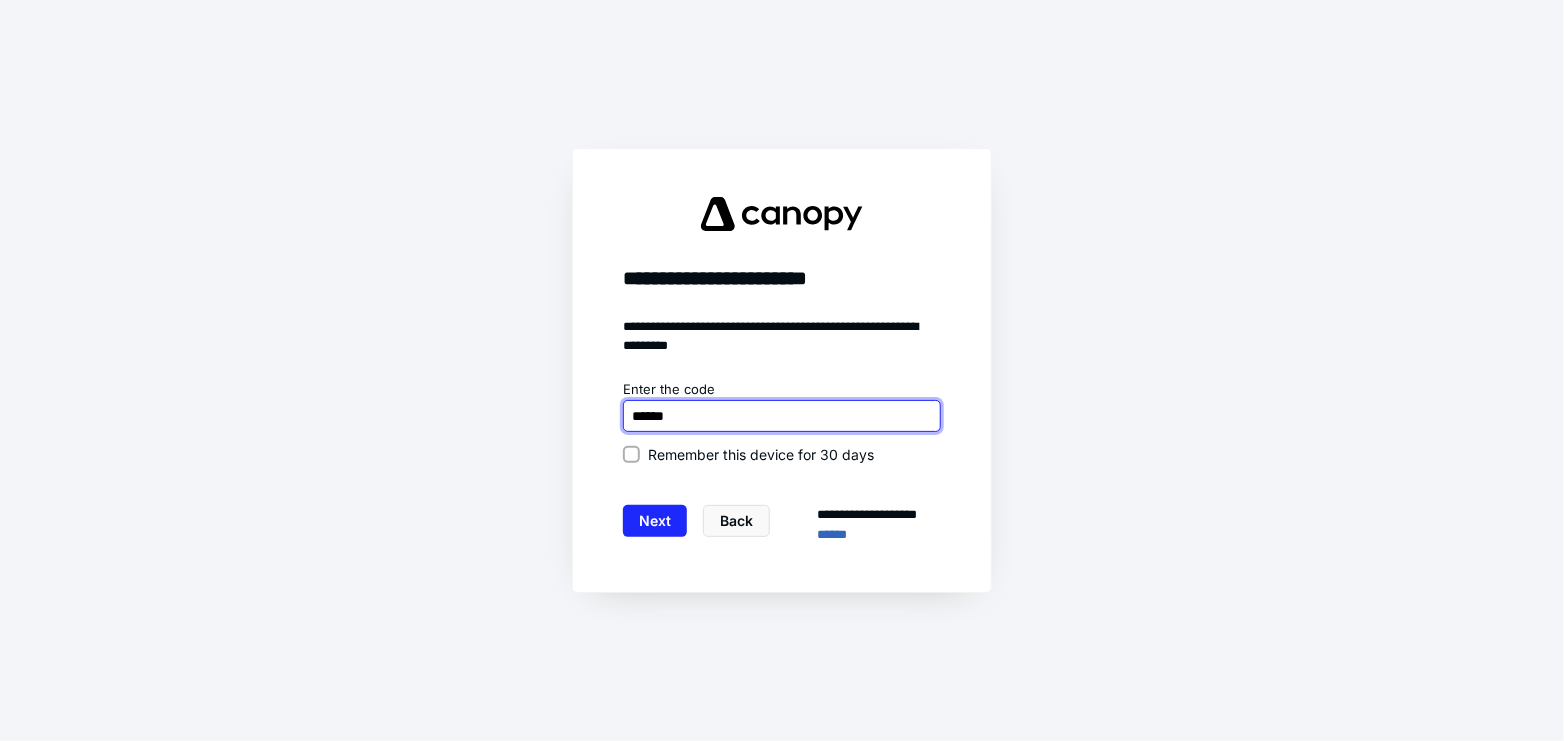 type on "******" 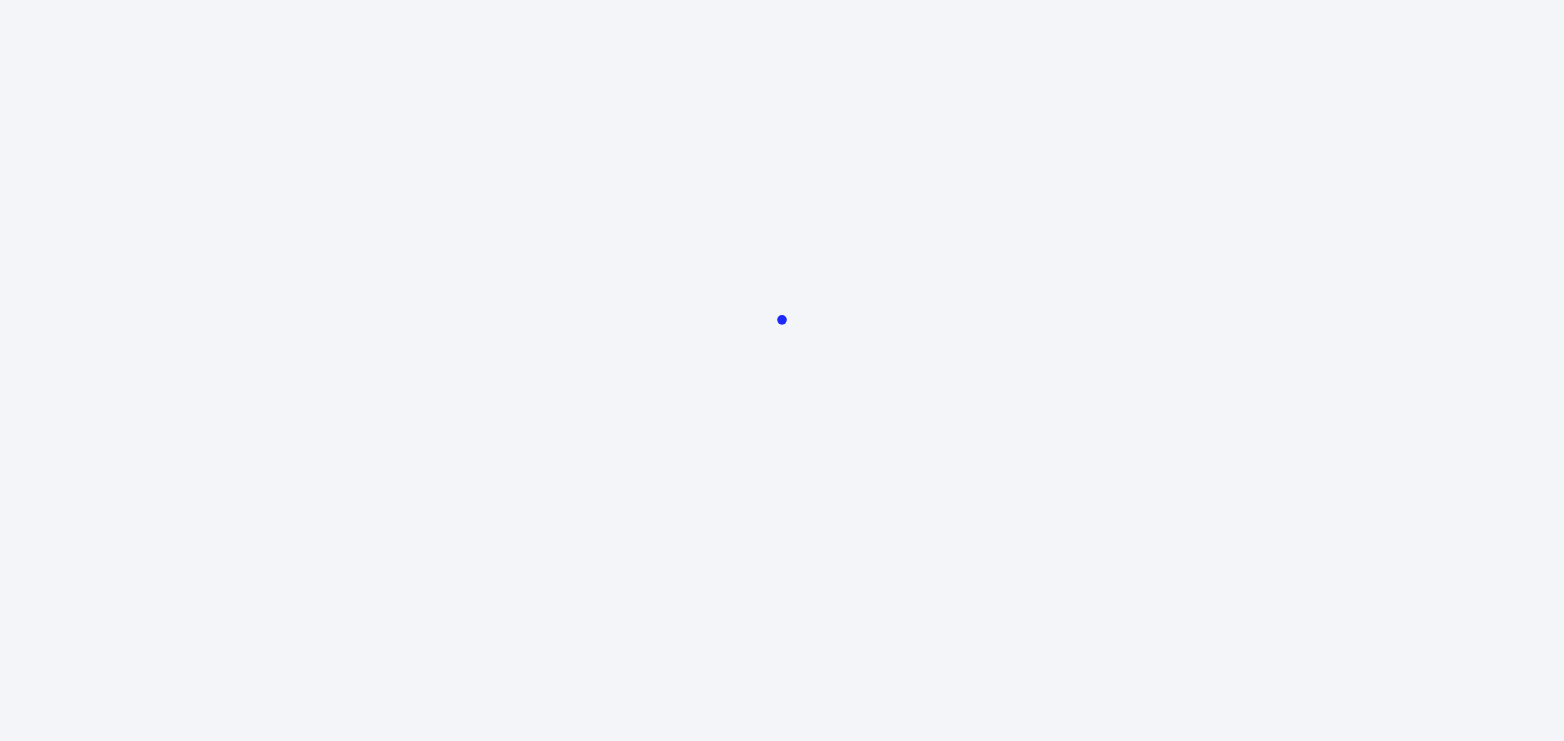 scroll, scrollTop: 0, scrollLeft: 0, axis: both 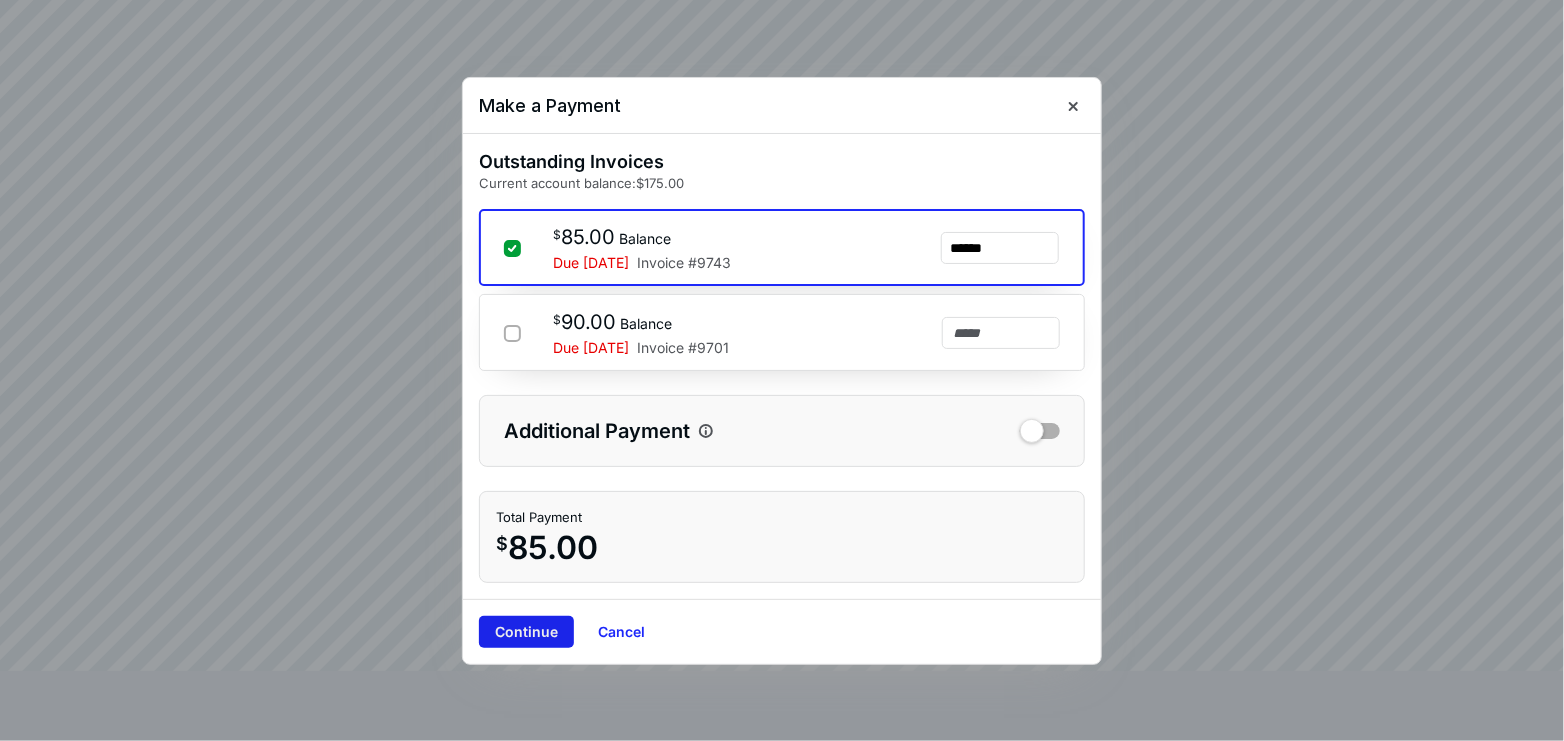 click on "Continue" at bounding box center (526, 632) 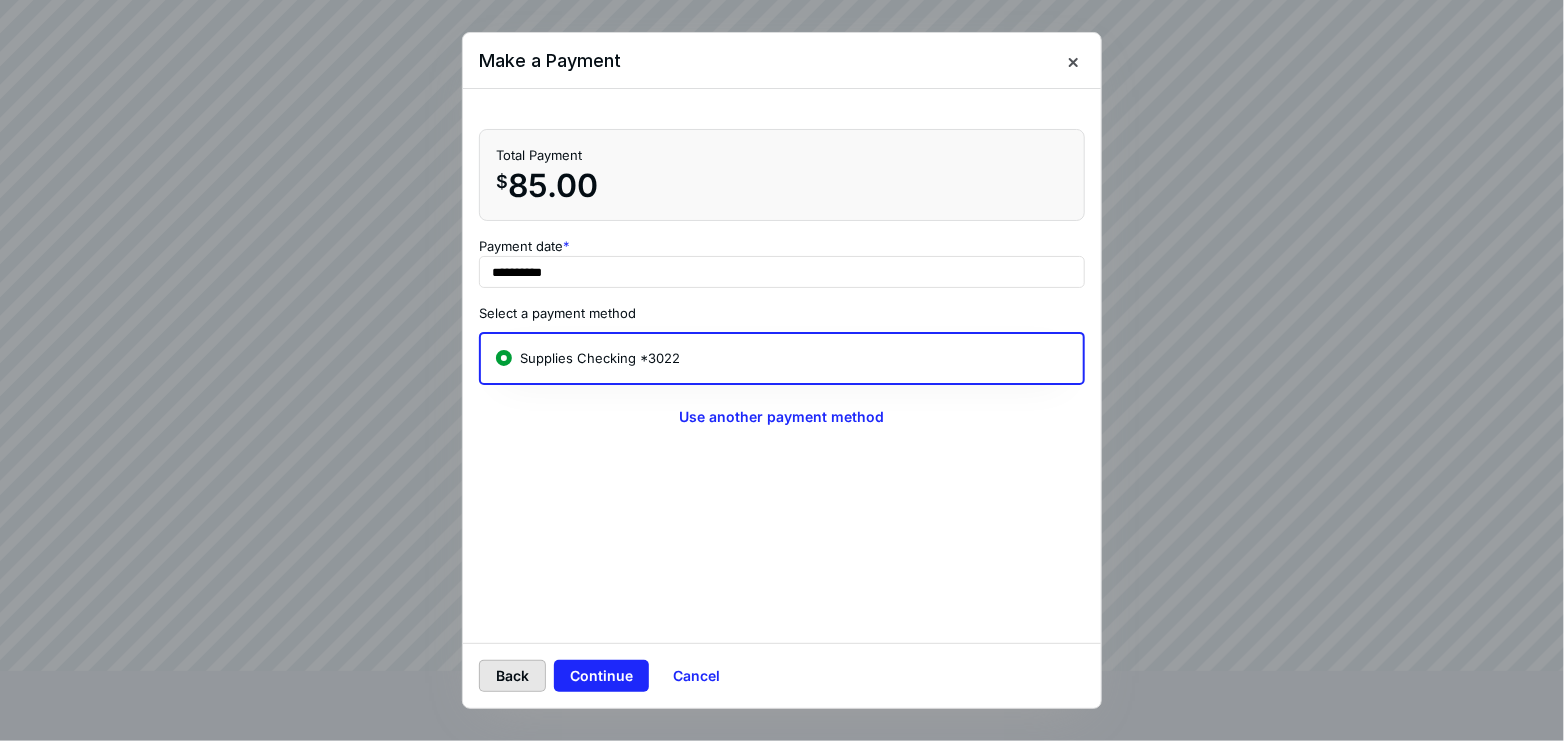 click on "Back" at bounding box center (512, 676) 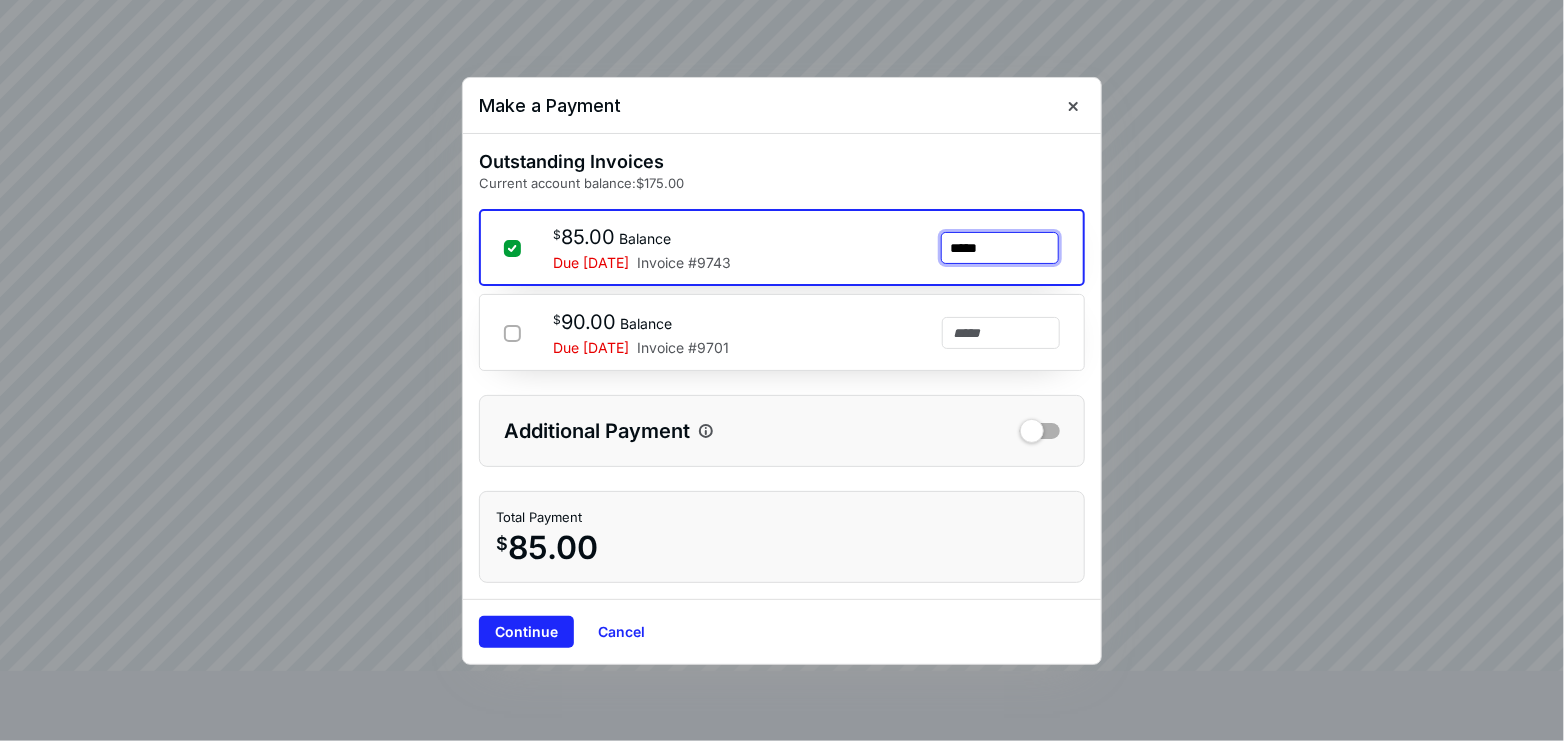 drag, startPoint x: 1005, startPoint y: 236, endPoint x: 907, endPoint y: 243, distance: 98.24968 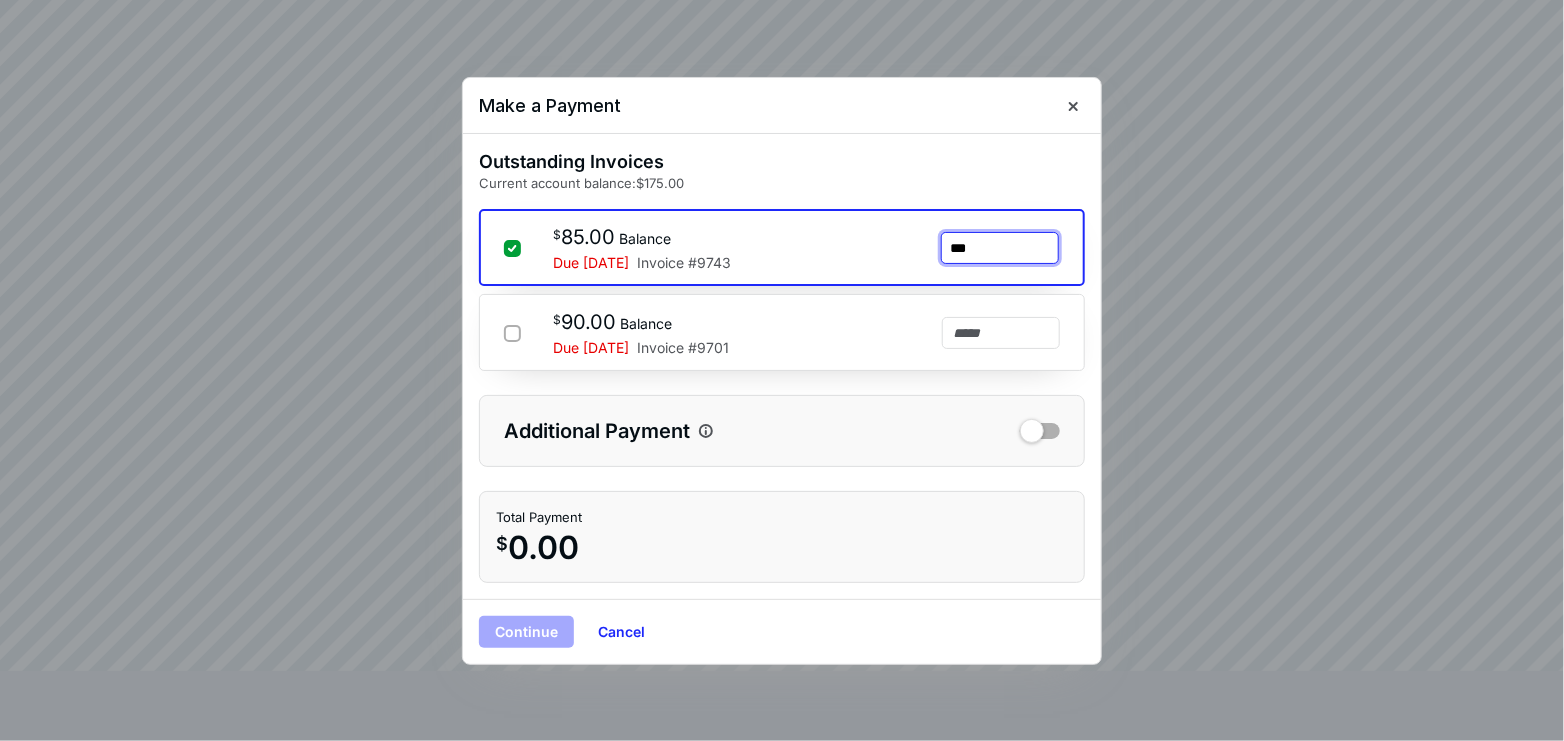type on "****" 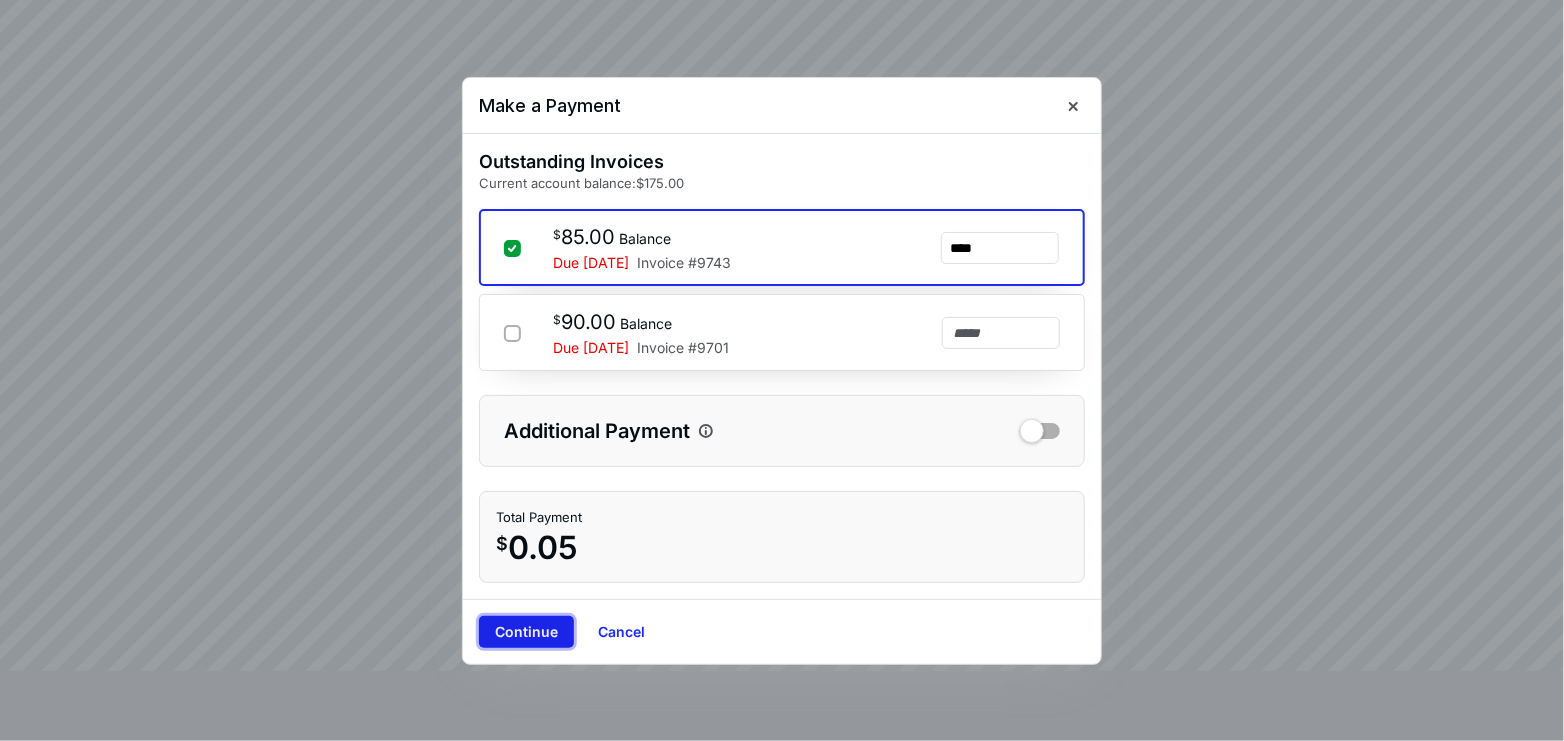 type on "*****" 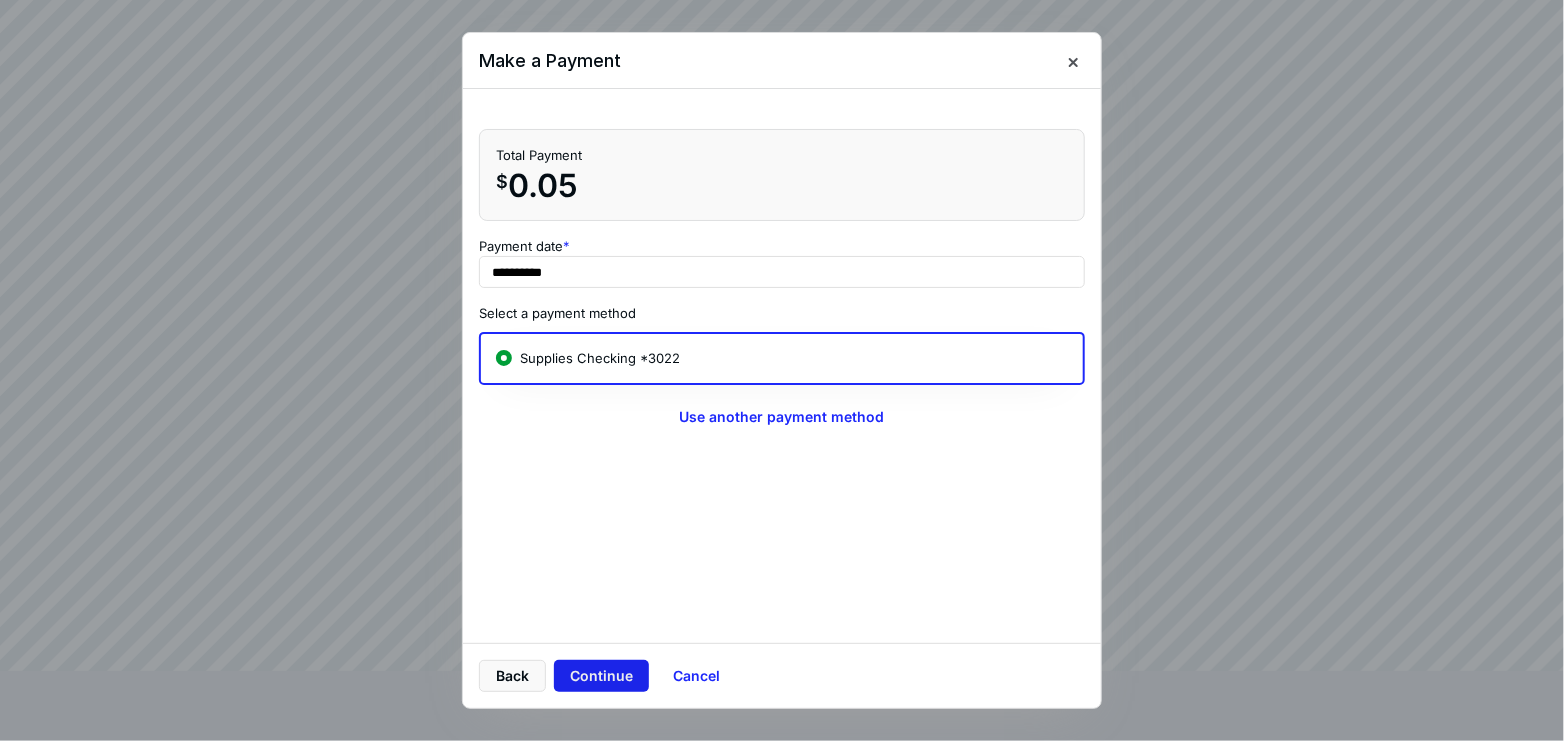 click on "Continue" at bounding box center [601, 676] 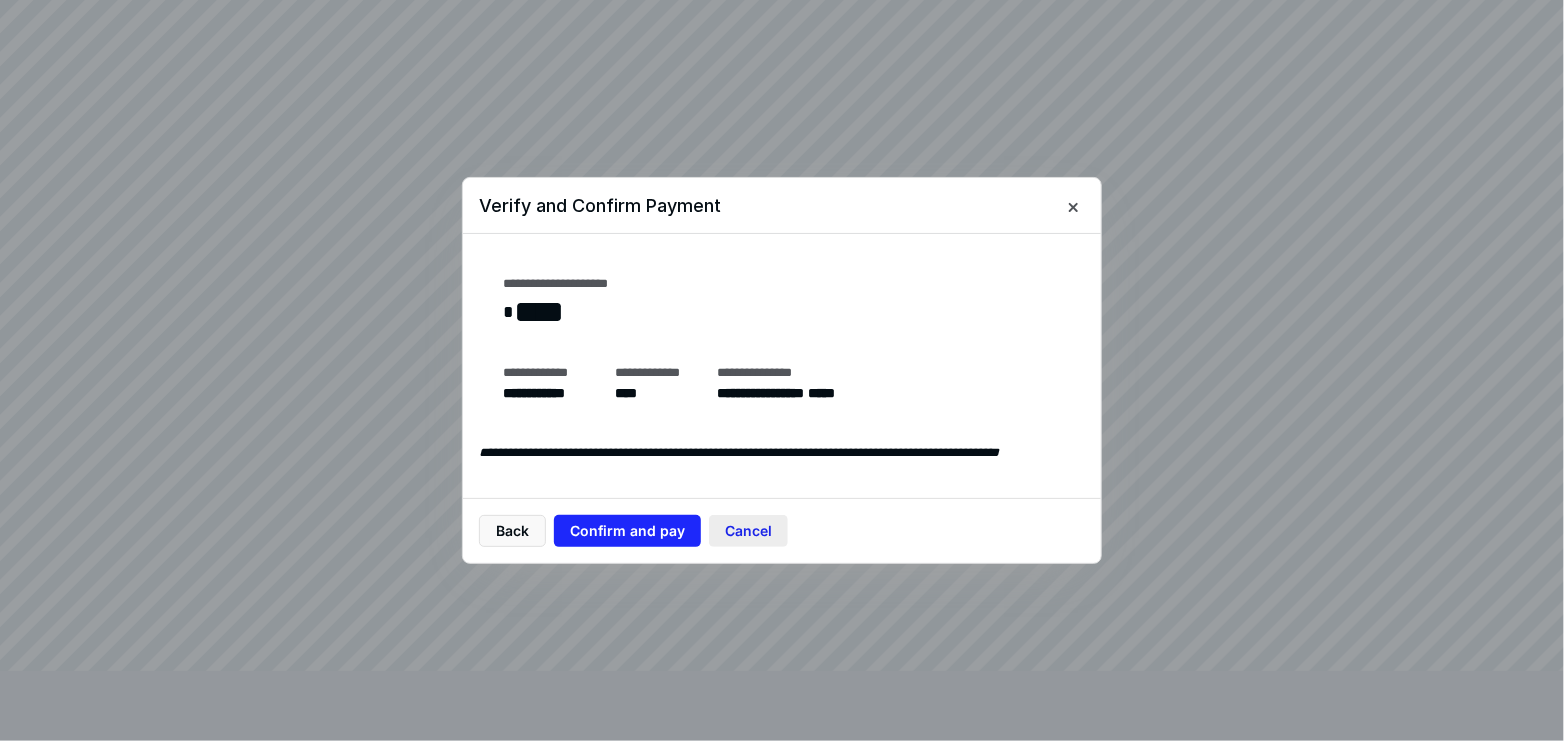 click on "Cancel" at bounding box center (748, 531) 